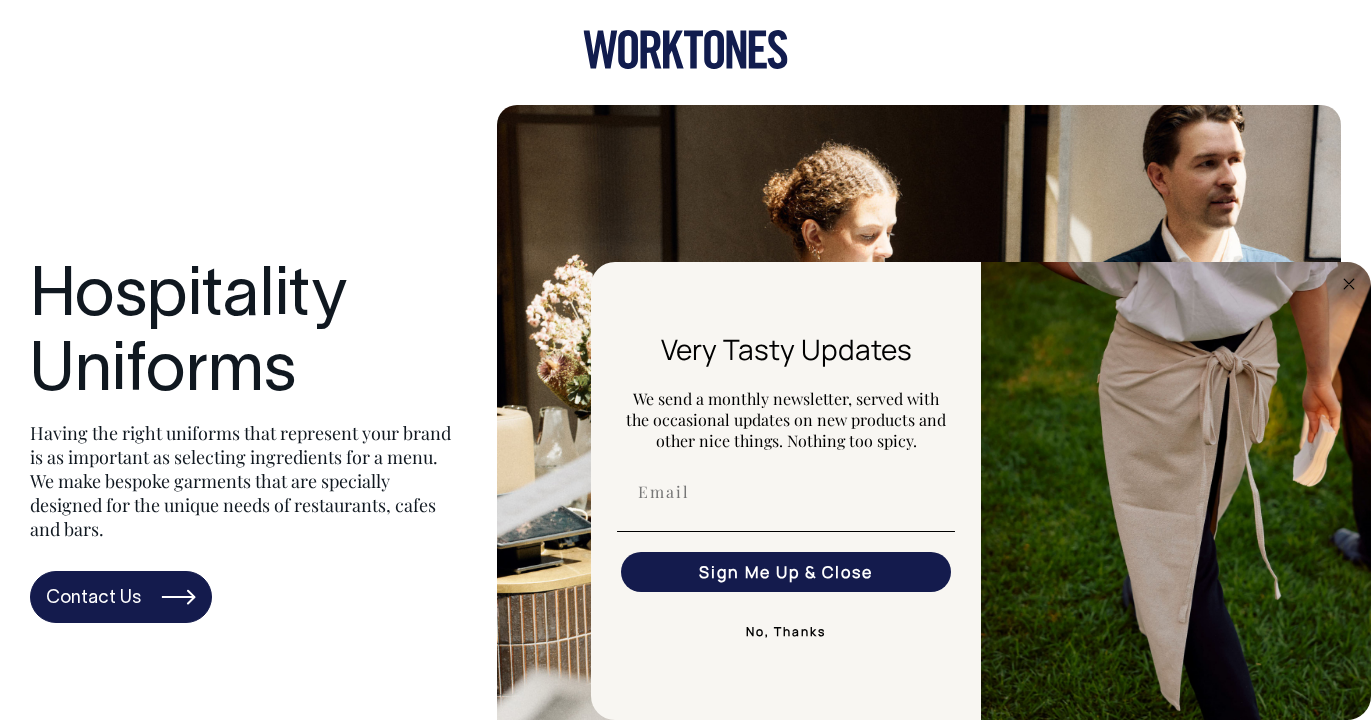 scroll, scrollTop: 0, scrollLeft: 0, axis: both 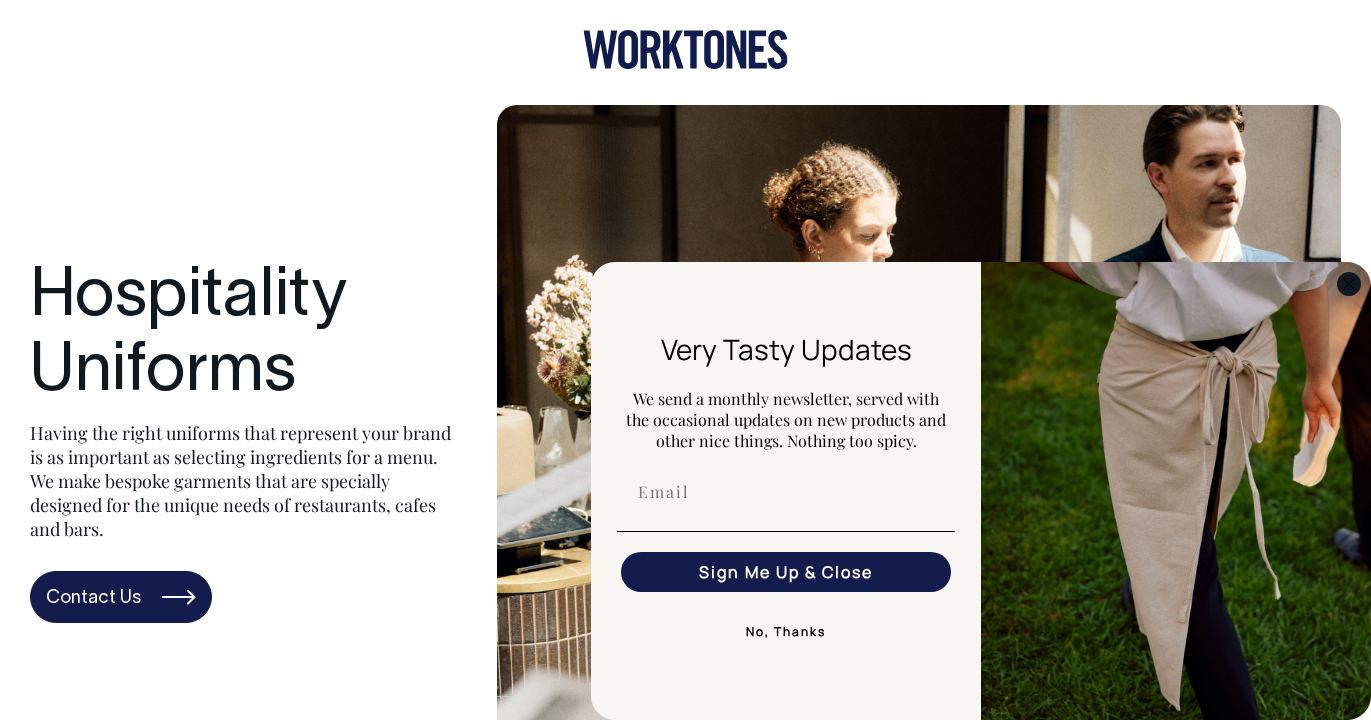click 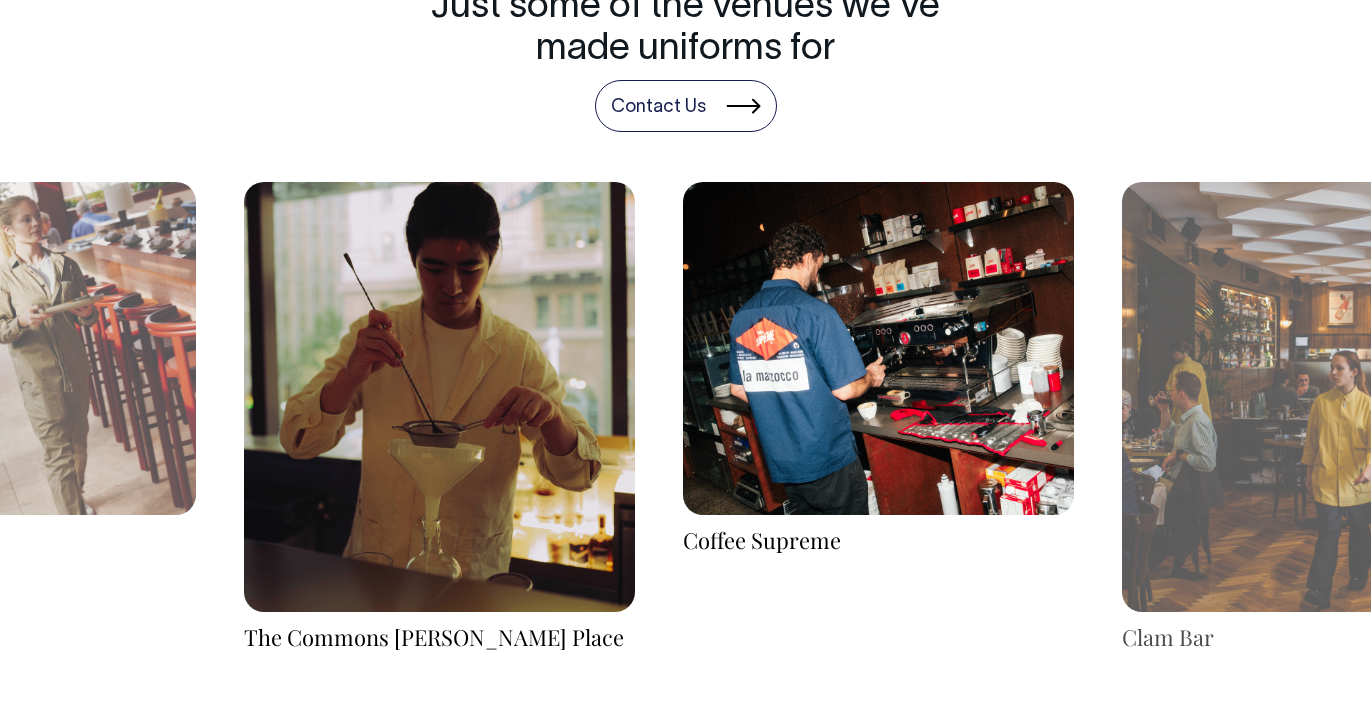 scroll, scrollTop: 3037, scrollLeft: 0, axis: vertical 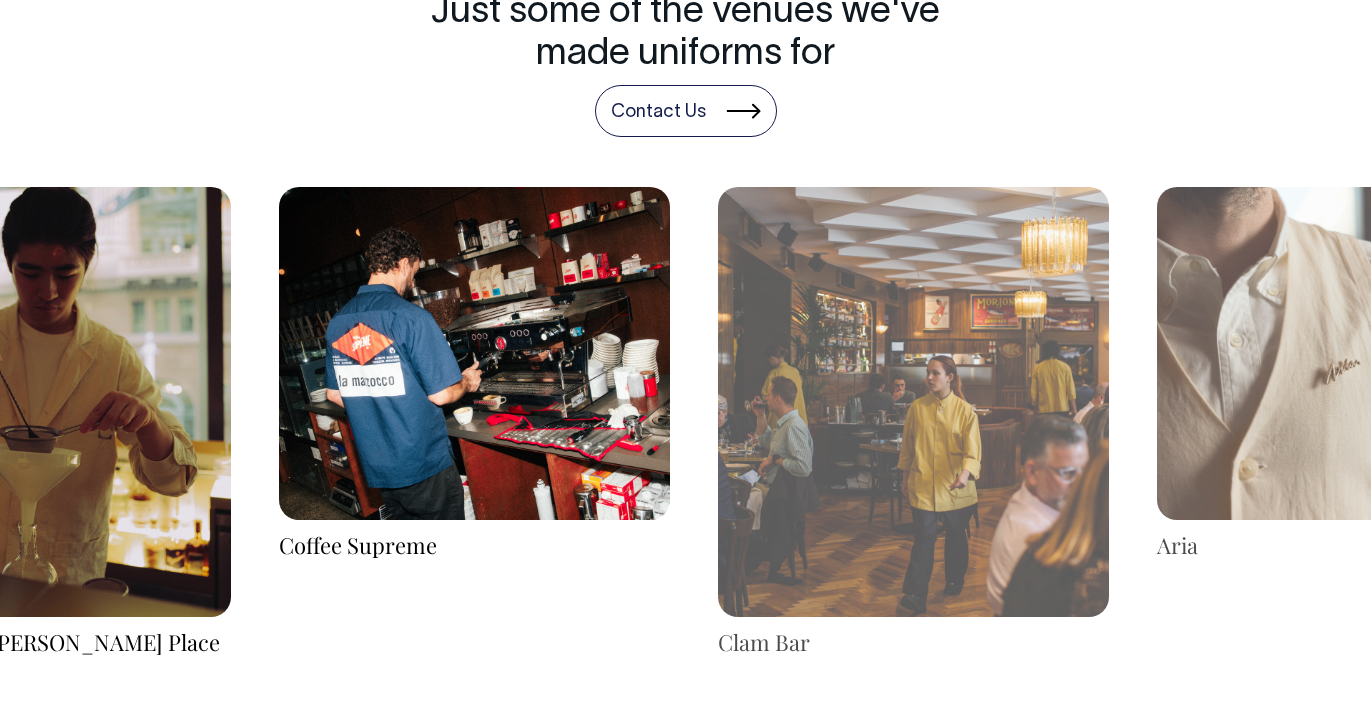 drag, startPoint x: 1252, startPoint y: 363, endPoint x: 703, endPoint y: 440, distance: 554.37354 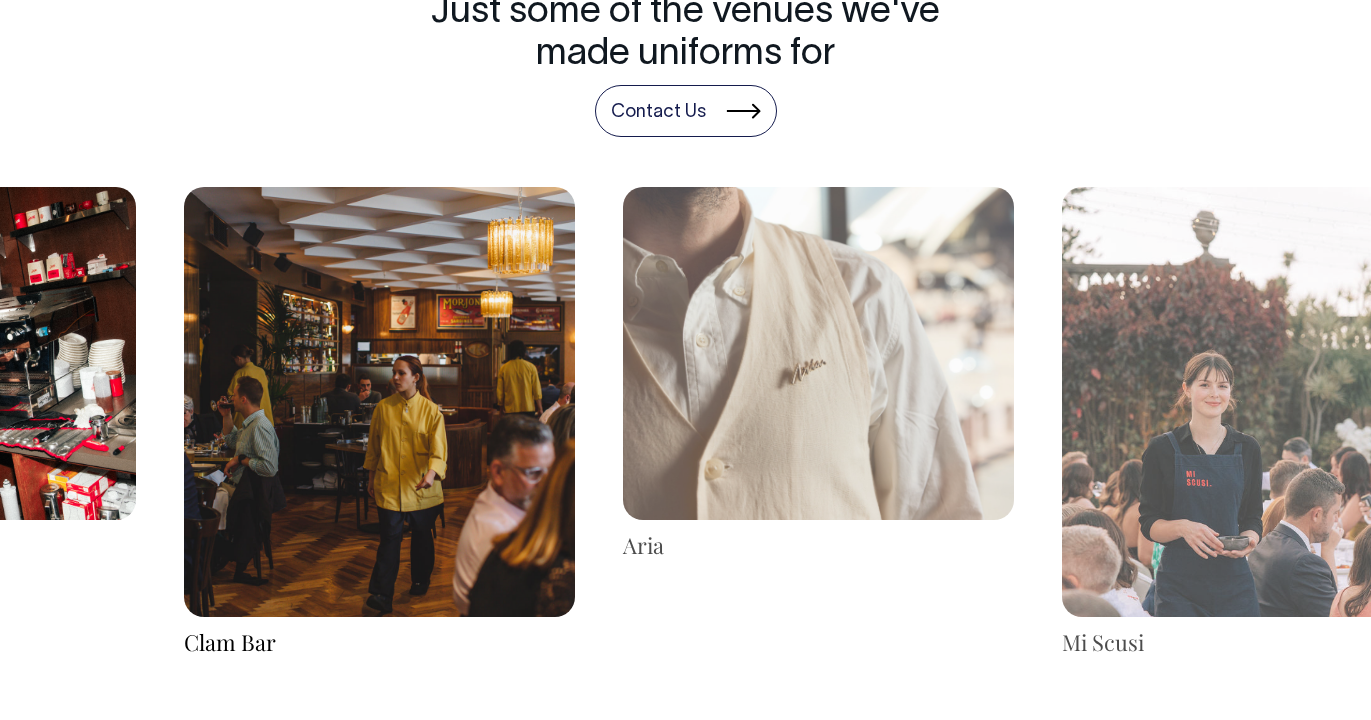 drag, startPoint x: 1269, startPoint y: 405, endPoint x: 751, endPoint y: 463, distance: 521.237 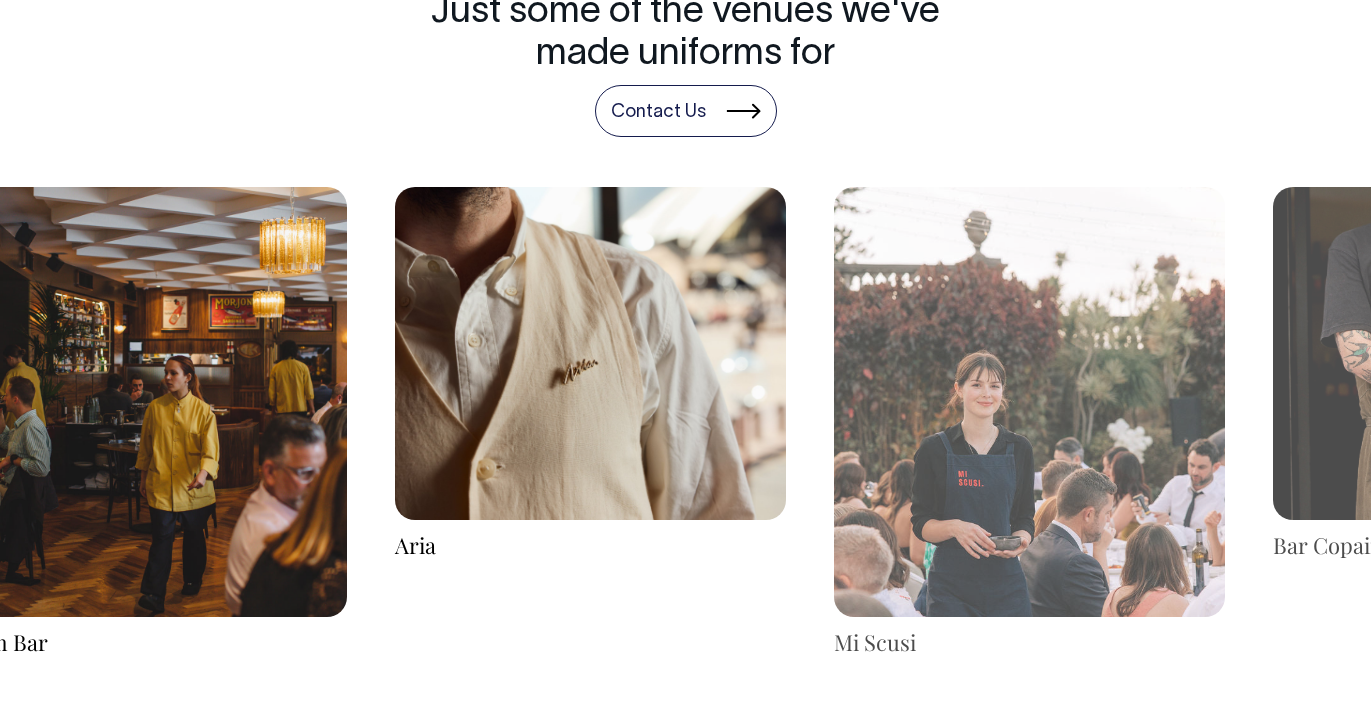 drag, startPoint x: 1138, startPoint y: 499, endPoint x: 567, endPoint y: 540, distance: 572.4701 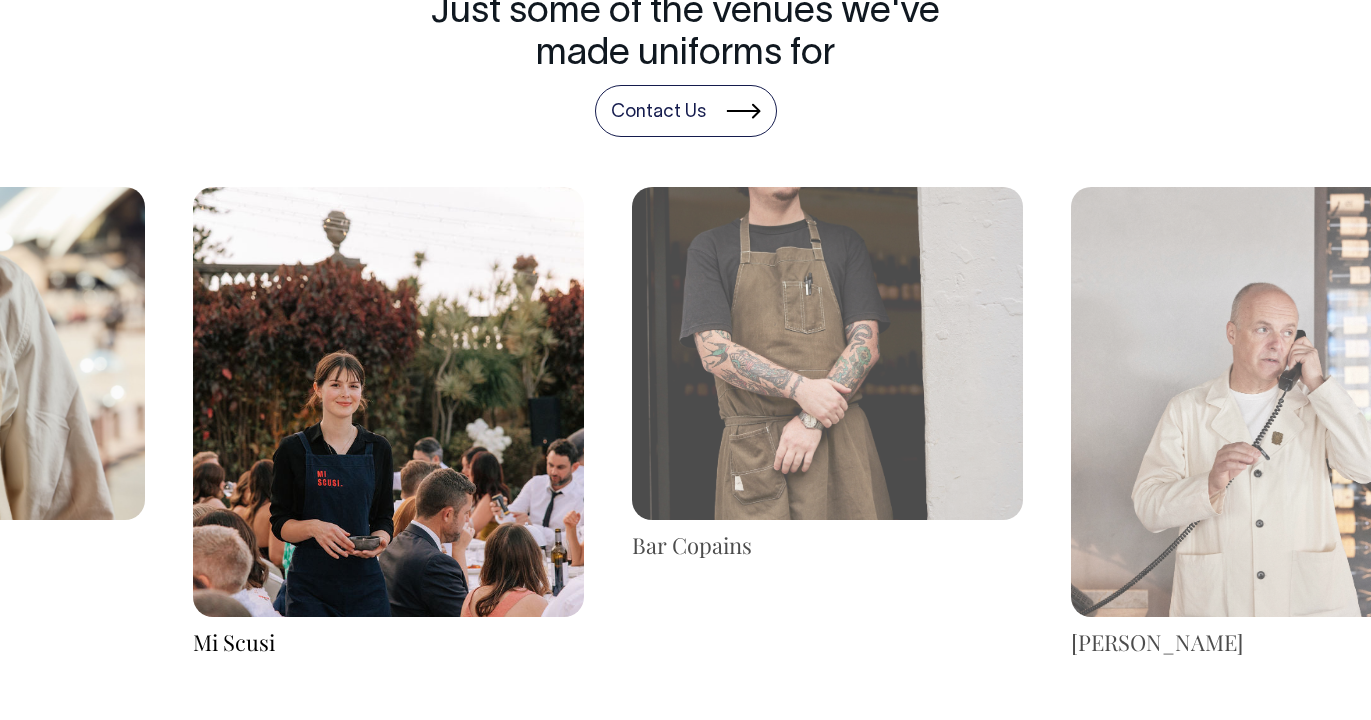 drag, startPoint x: 1180, startPoint y: 337, endPoint x: 526, endPoint y: 369, distance: 654.7824 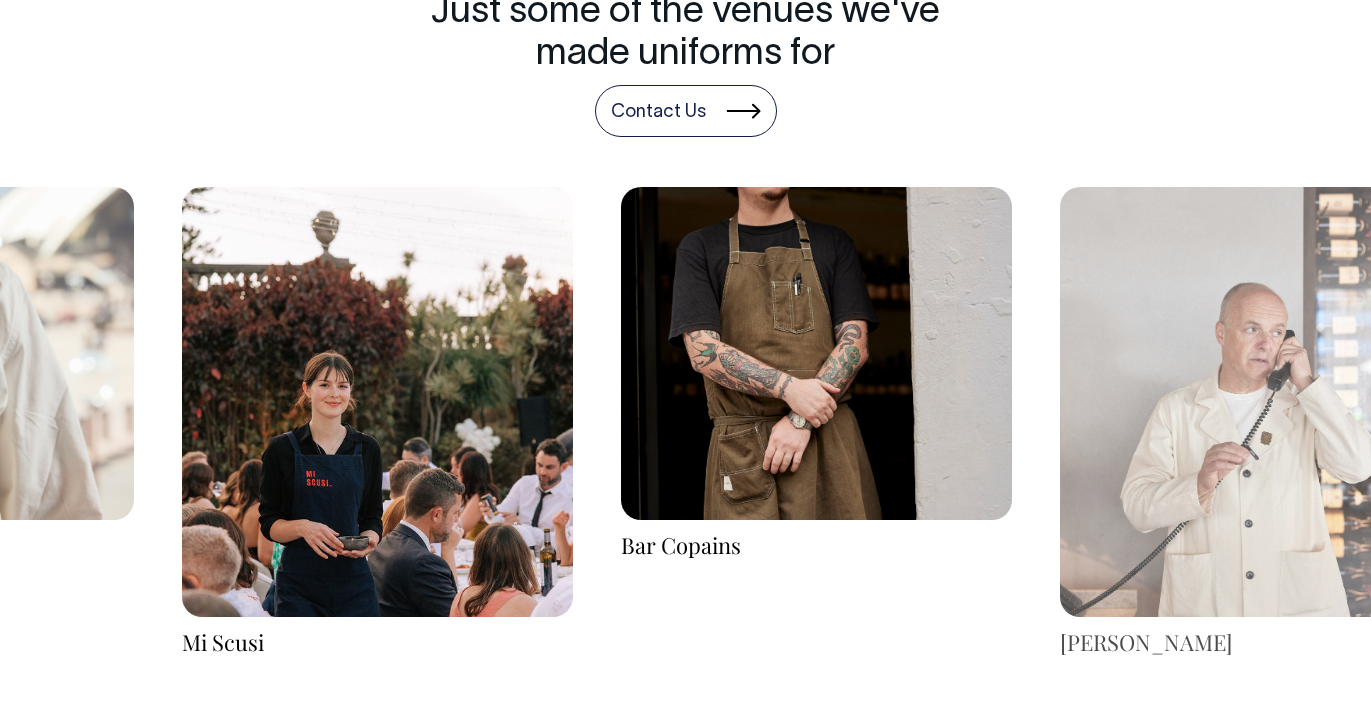 drag, startPoint x: 1025, startPoint y: 312, endPoint x: 530, endPoint y: 355, distance: 496.86417 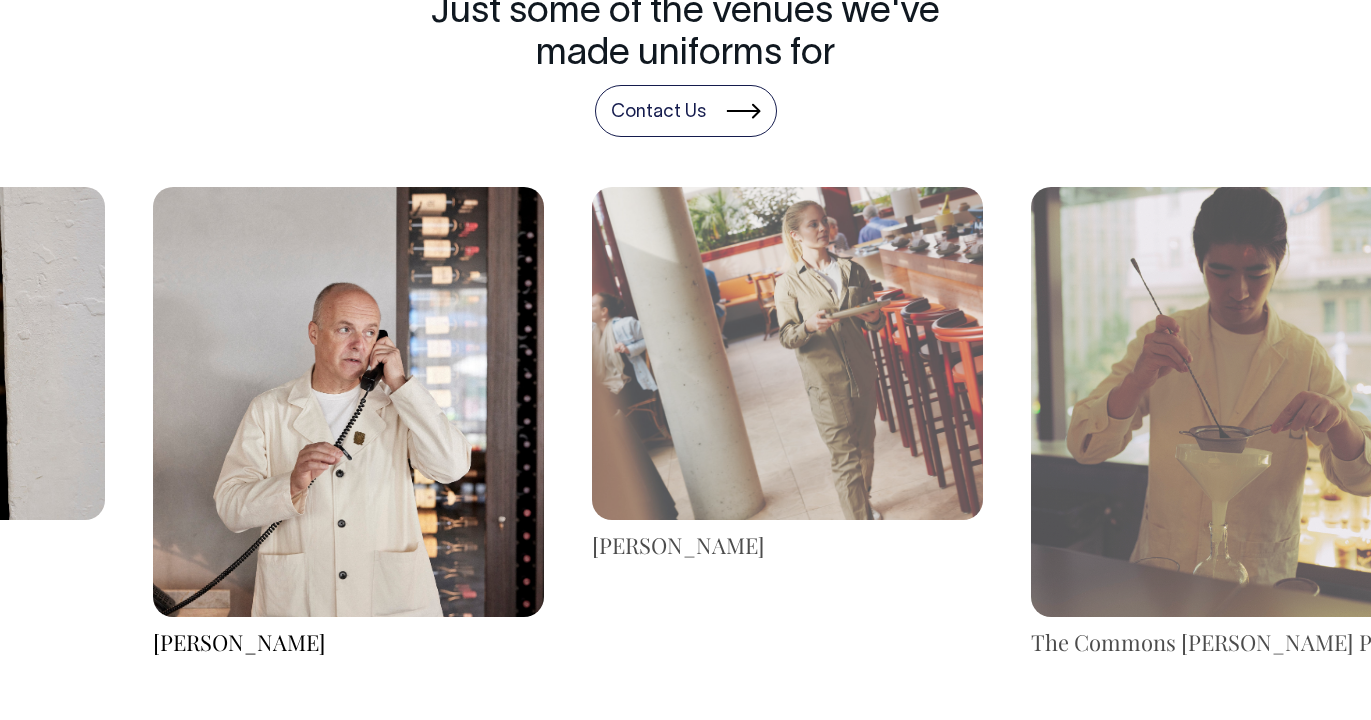 drag, startPoint x: 1173, startPoint y: 341, endPoint x: 643, endPoint y: 375, distance: 531.0894 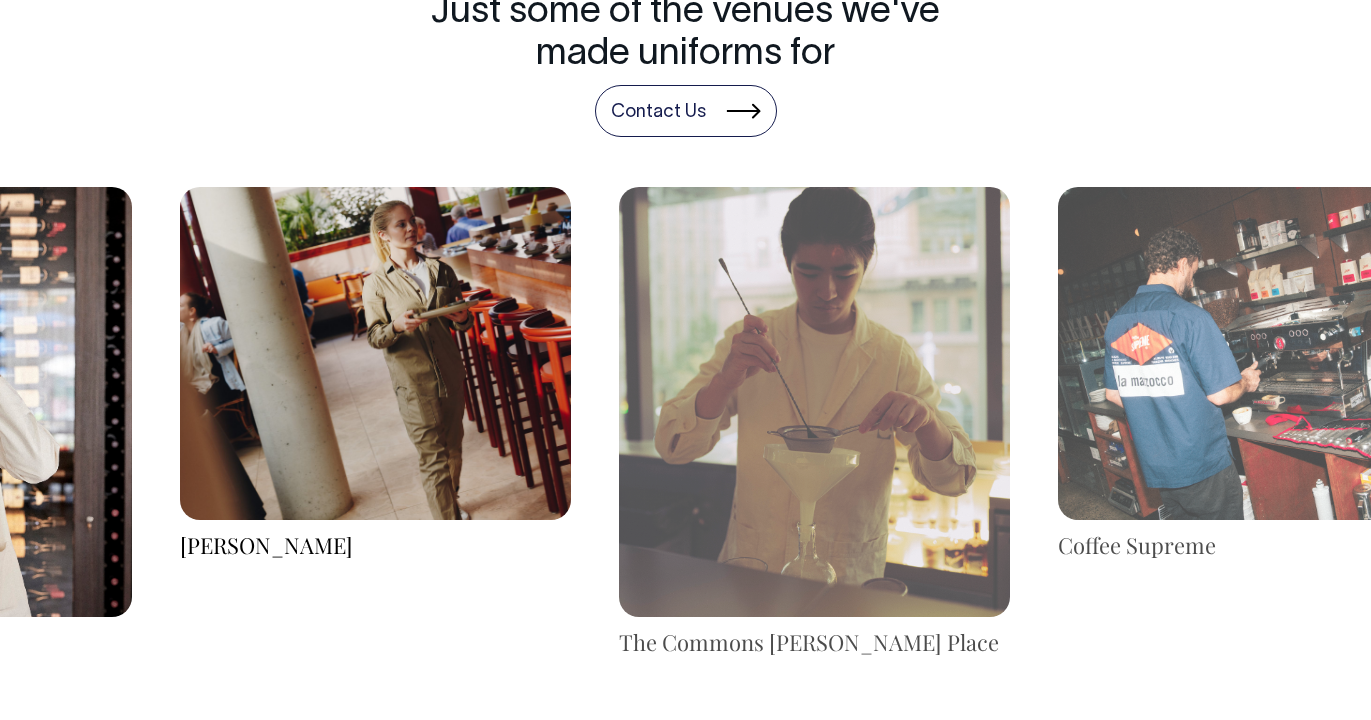 drag, startPoint x: 986, startPoint y: 364, endPoint x: 476, endPoint y: 377, distance: 510.16565 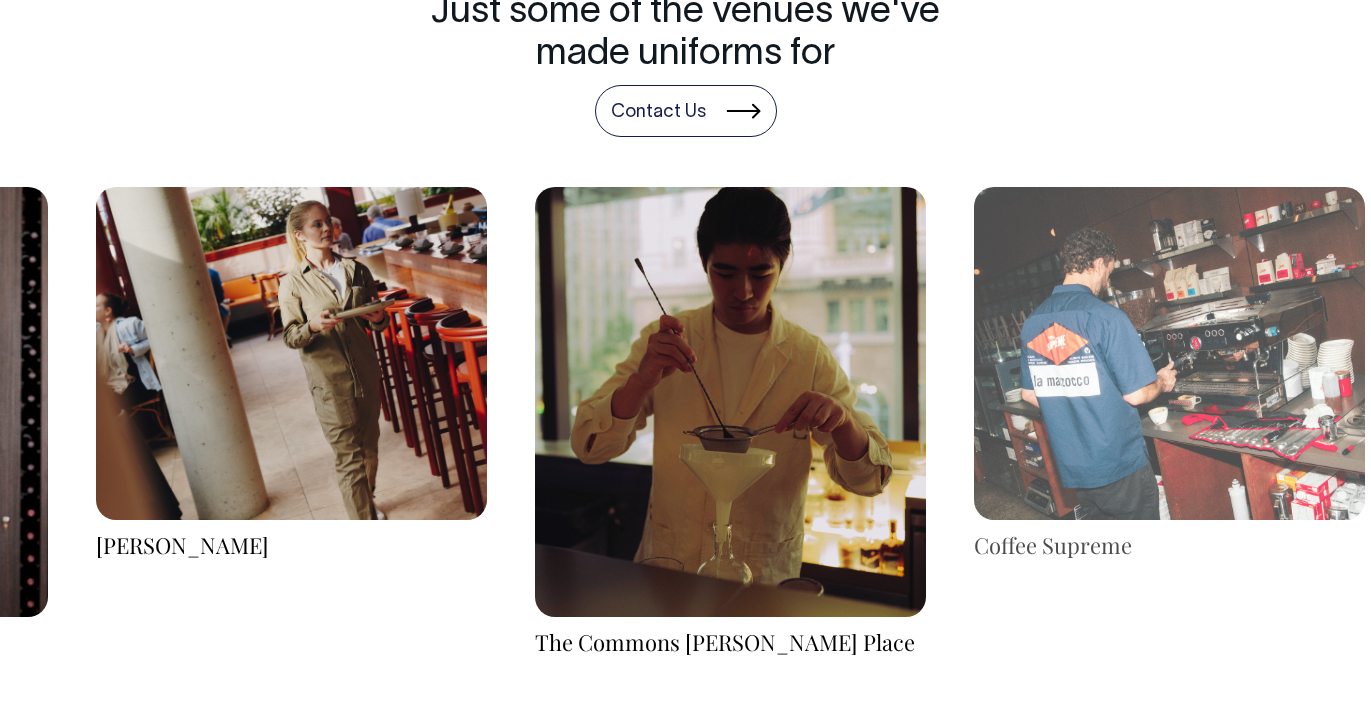drag, startPoint x: 947, startPoint y: 425, endPoint x: 798, endPoint y: 437, distance: 149.48244 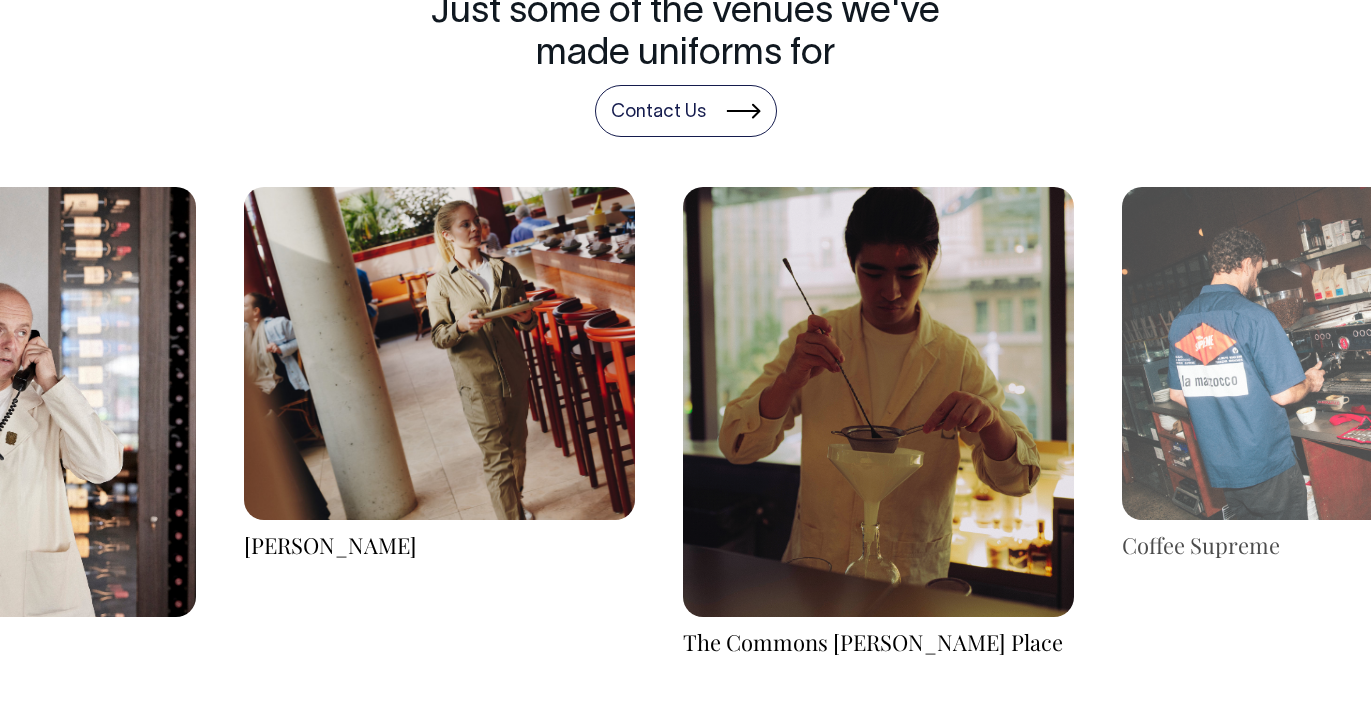 click at bounding box center (1317, 353) 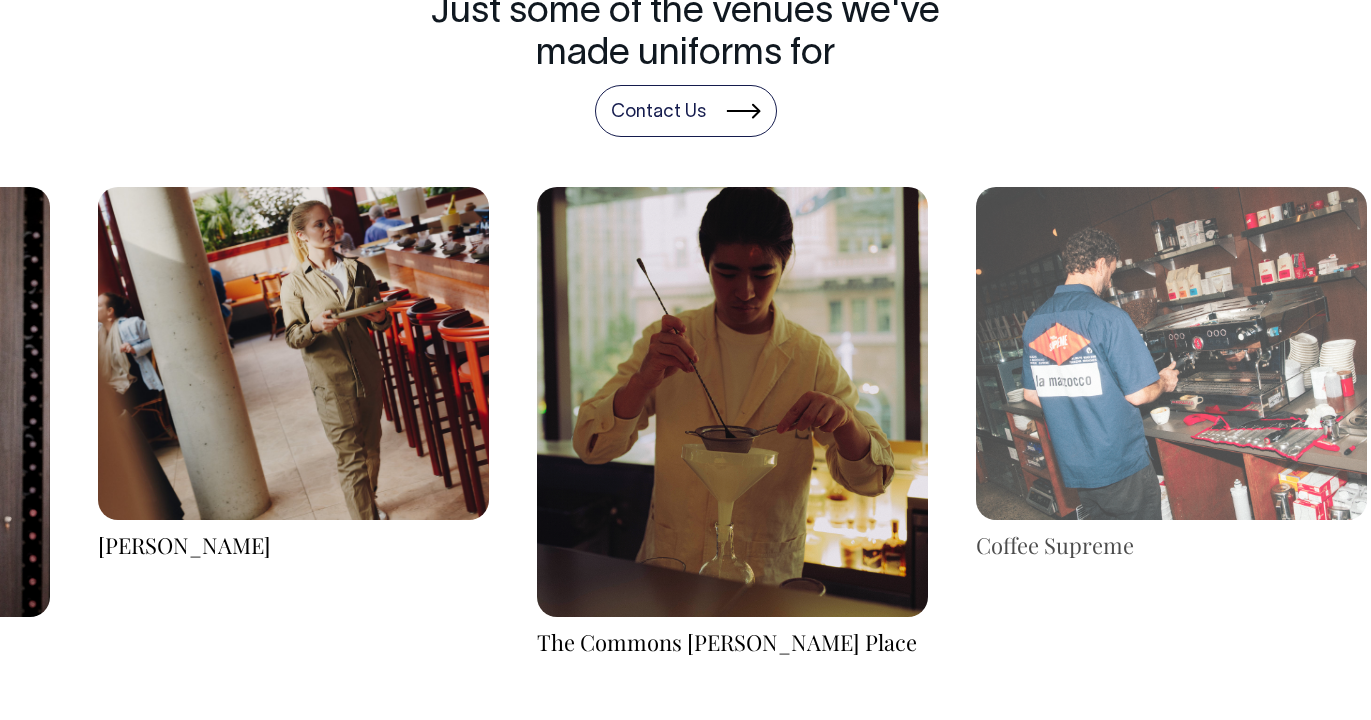drag, startPoint x: 1267, startPoint y: 319, endPoint x: 672, endPoint y: 325, distance: 595.0303 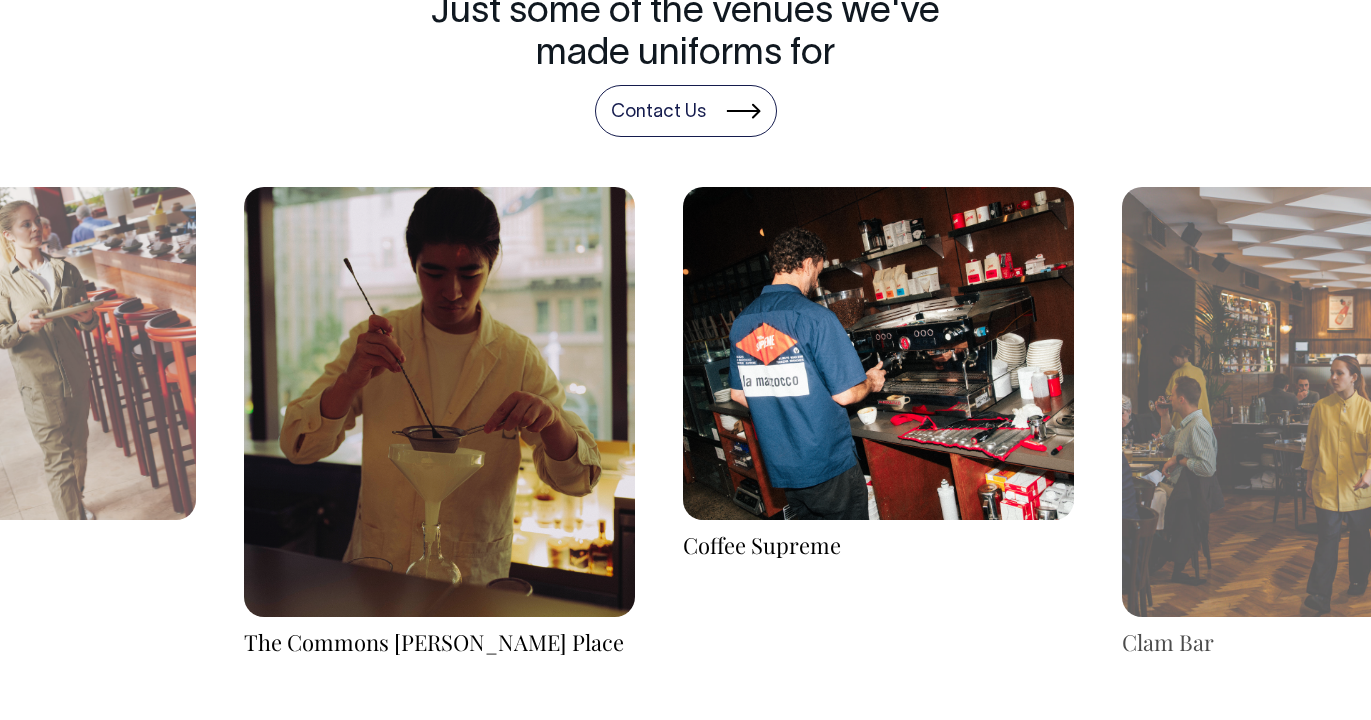 click at bounding box center (878, 353) 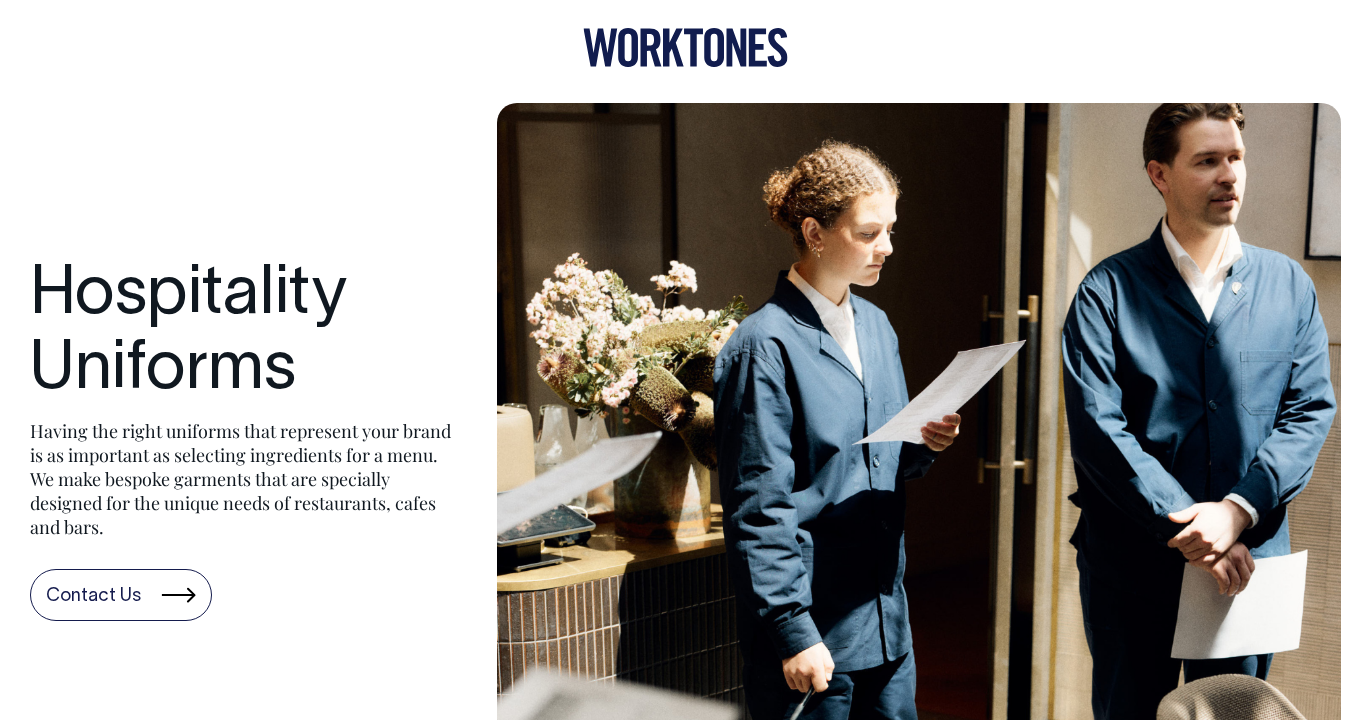 scroll, scrollTop: 0, scrollLeft: 0, axis: both 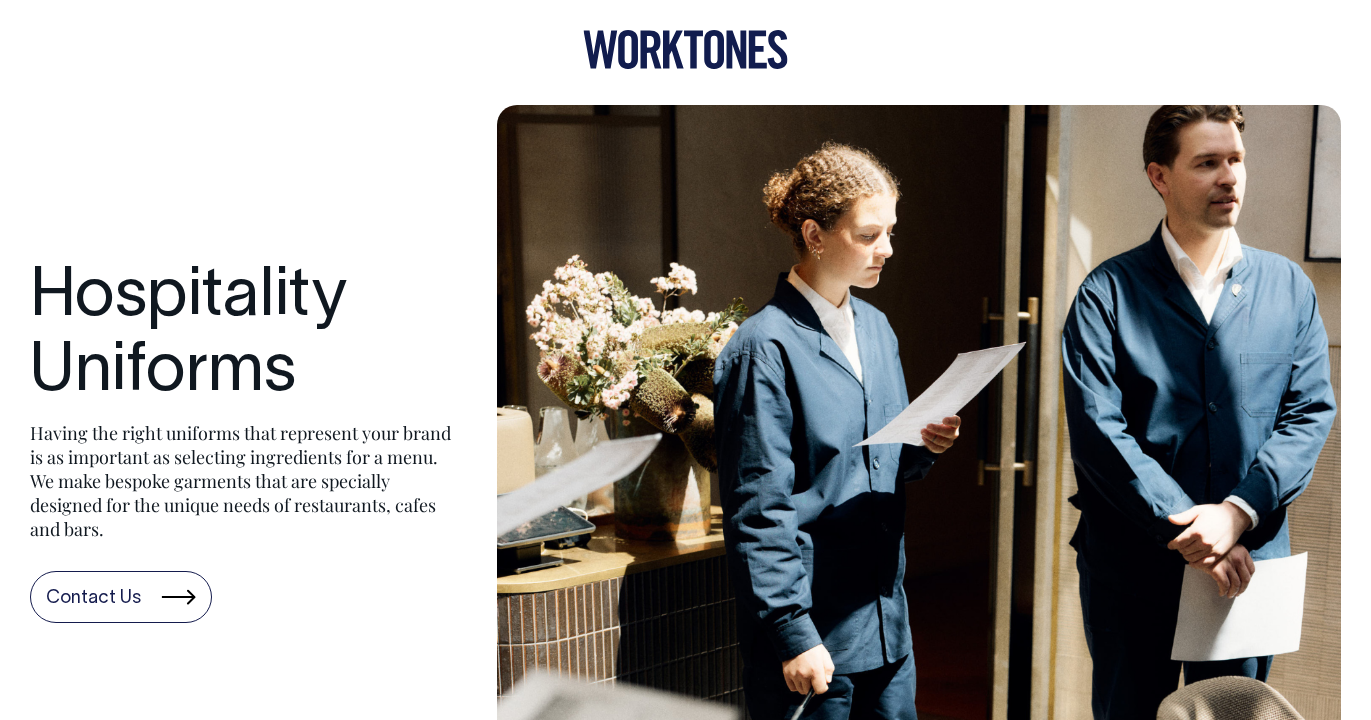 click on "Contact Us" at bounding box center (121, 597) 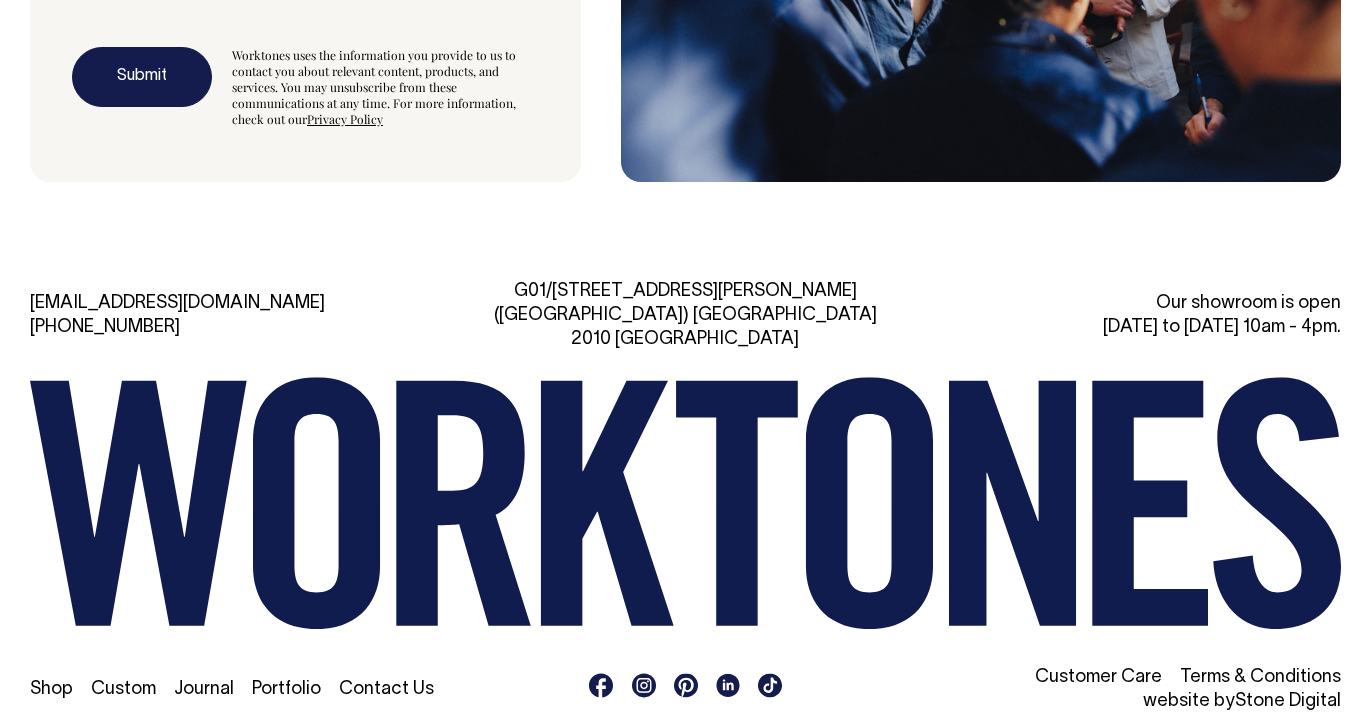 scroll, scrollTop: 5605, scrollLeft: 0, axis: vertical 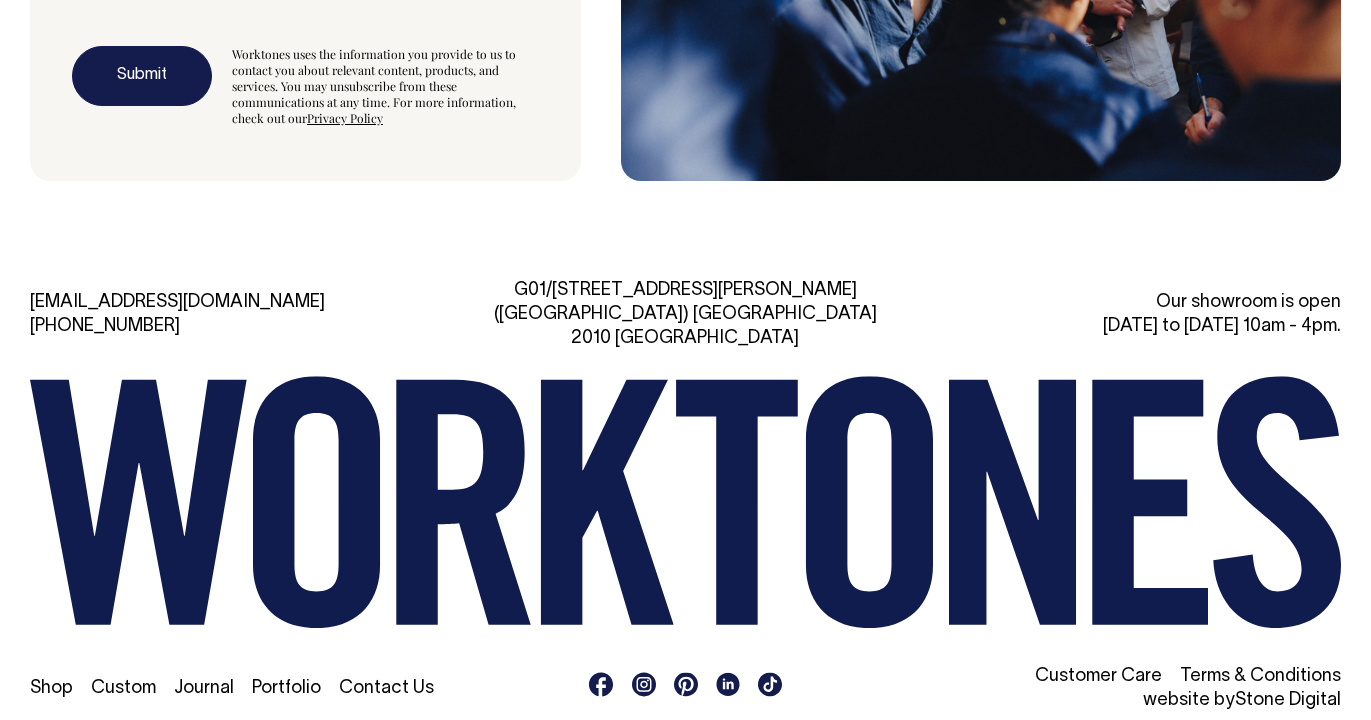 click on "Shop" at bounding box center (51, 688) 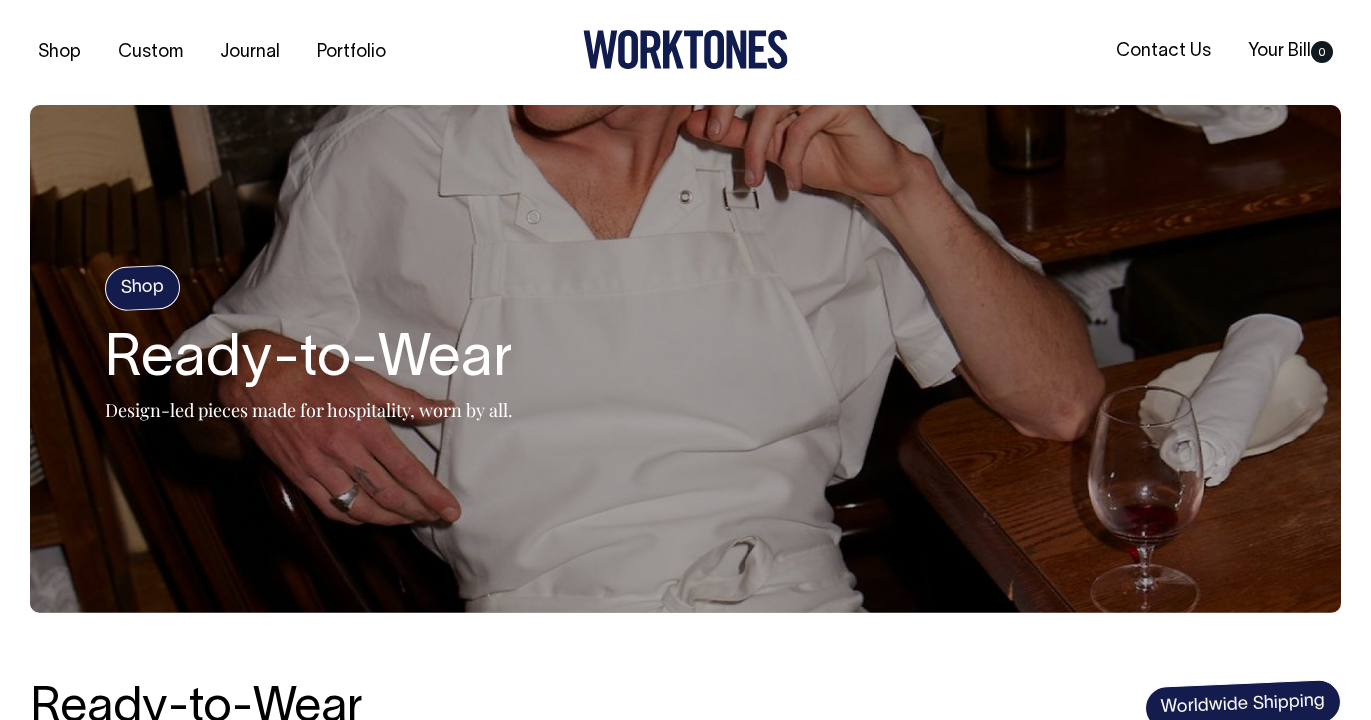 scroll, scrollTop: 0, scrollLeft: 0, axis: both 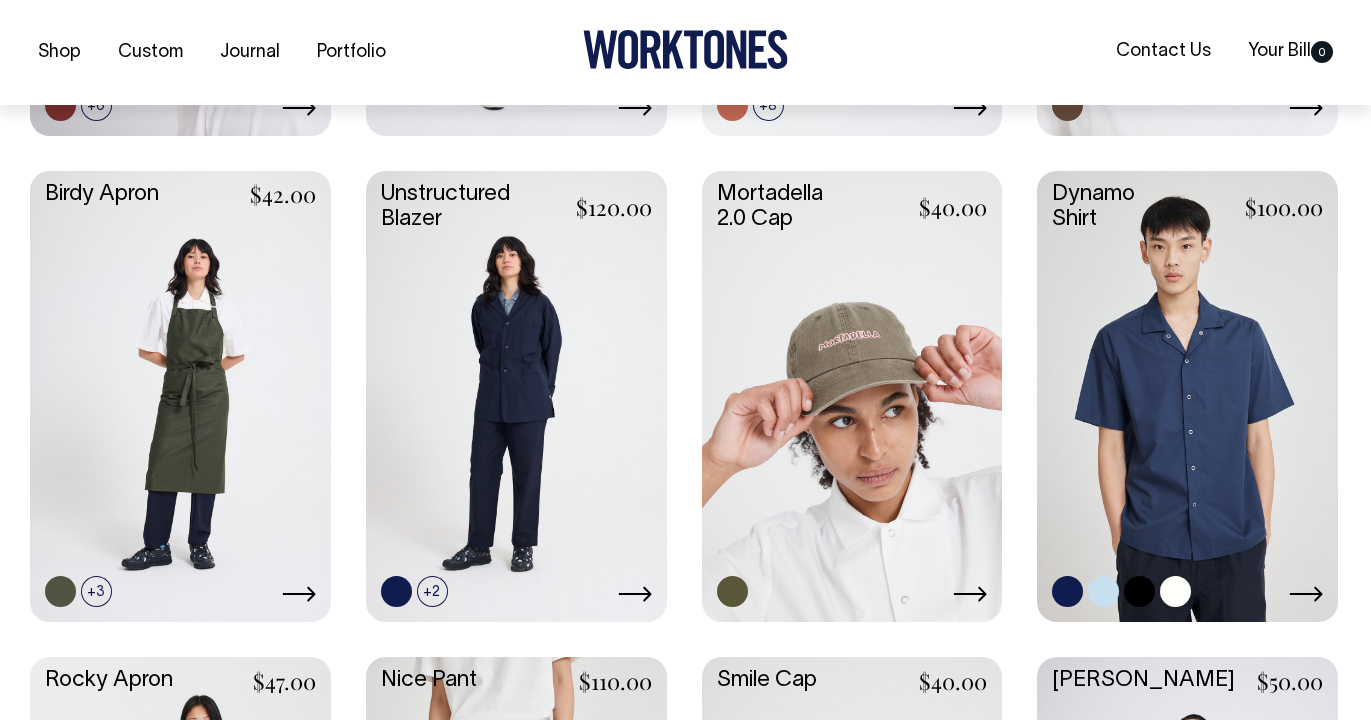 click at bounding box center [1187, 394] 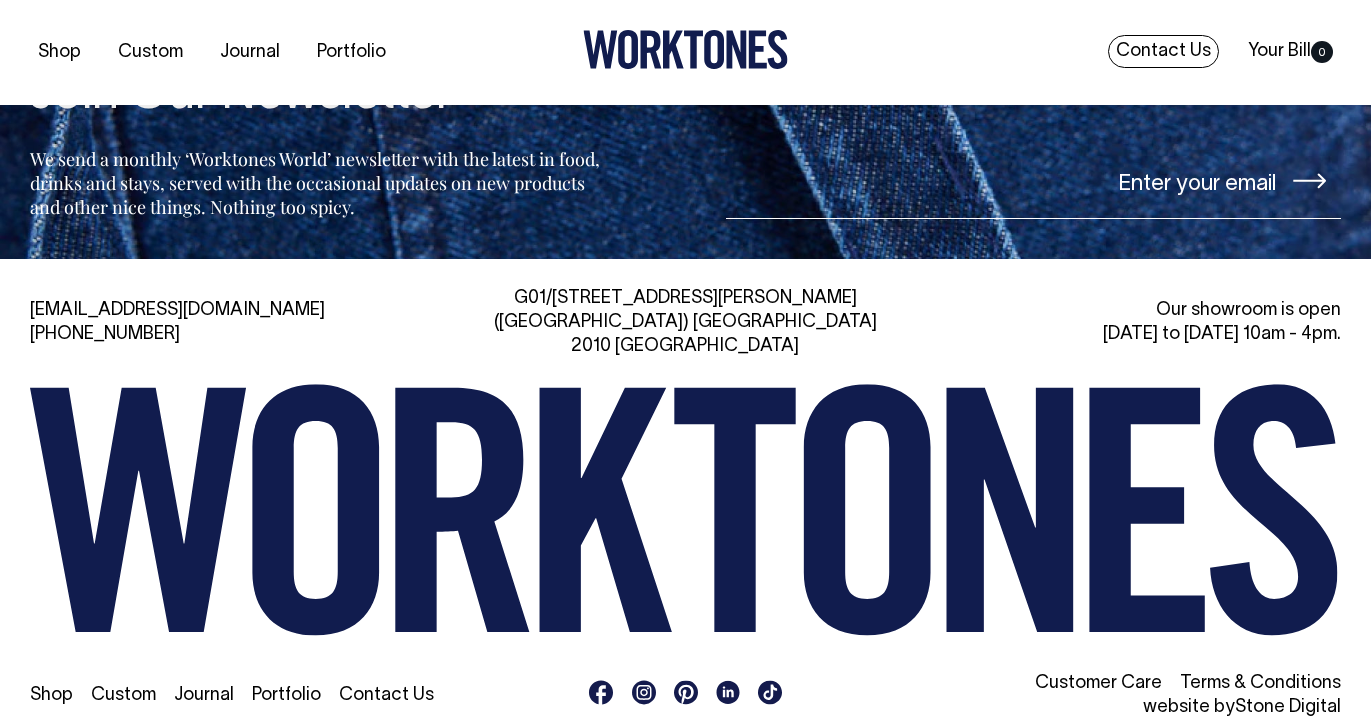 scroll, scrollTop: 3614, scrollLeft: 0, axis: vertical 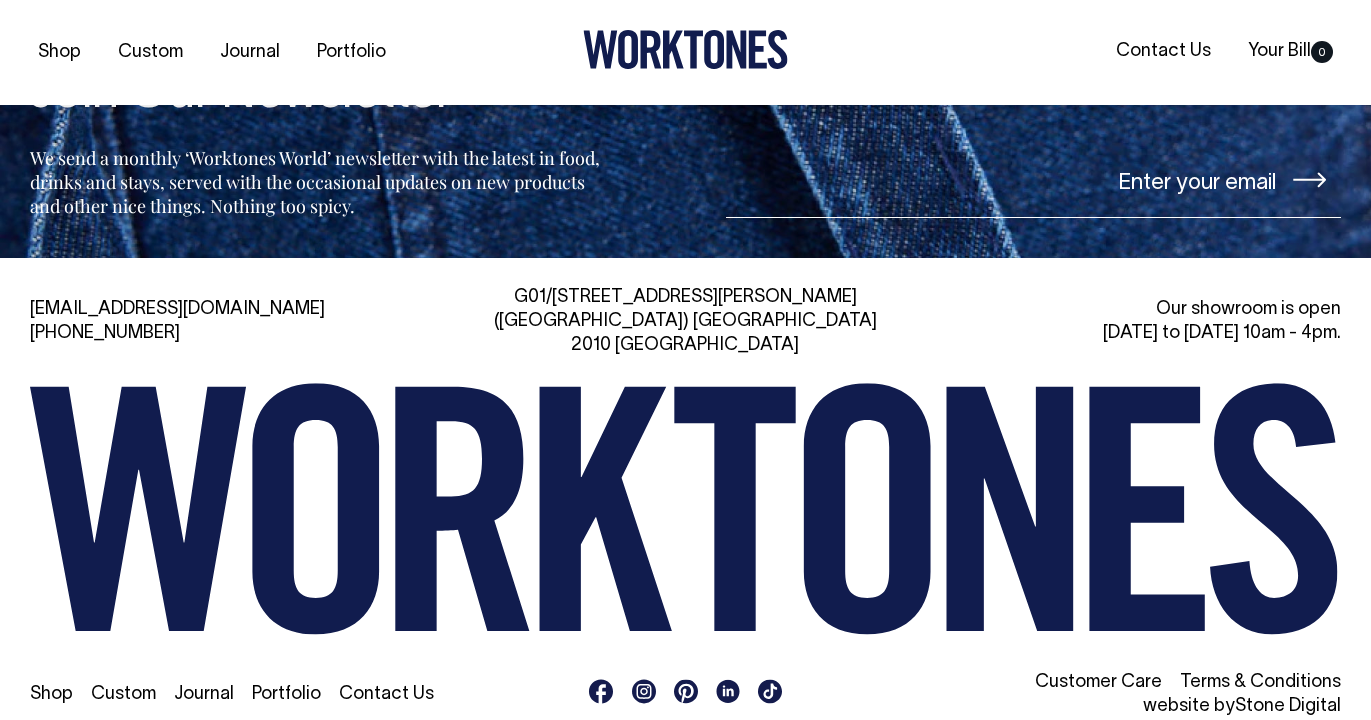 click on "Custom" at bounding box center (123, 694) 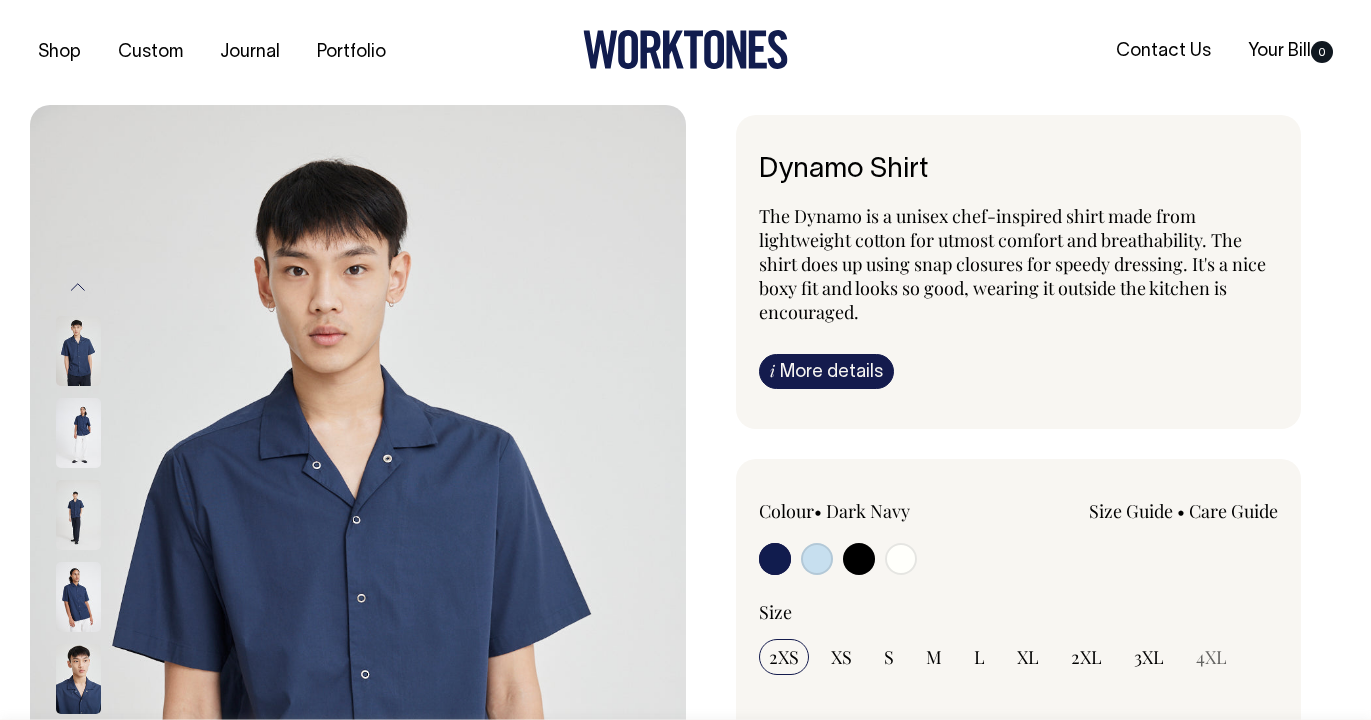 scroll, scrollTop: 0, scrollLeft: 0, axis: both 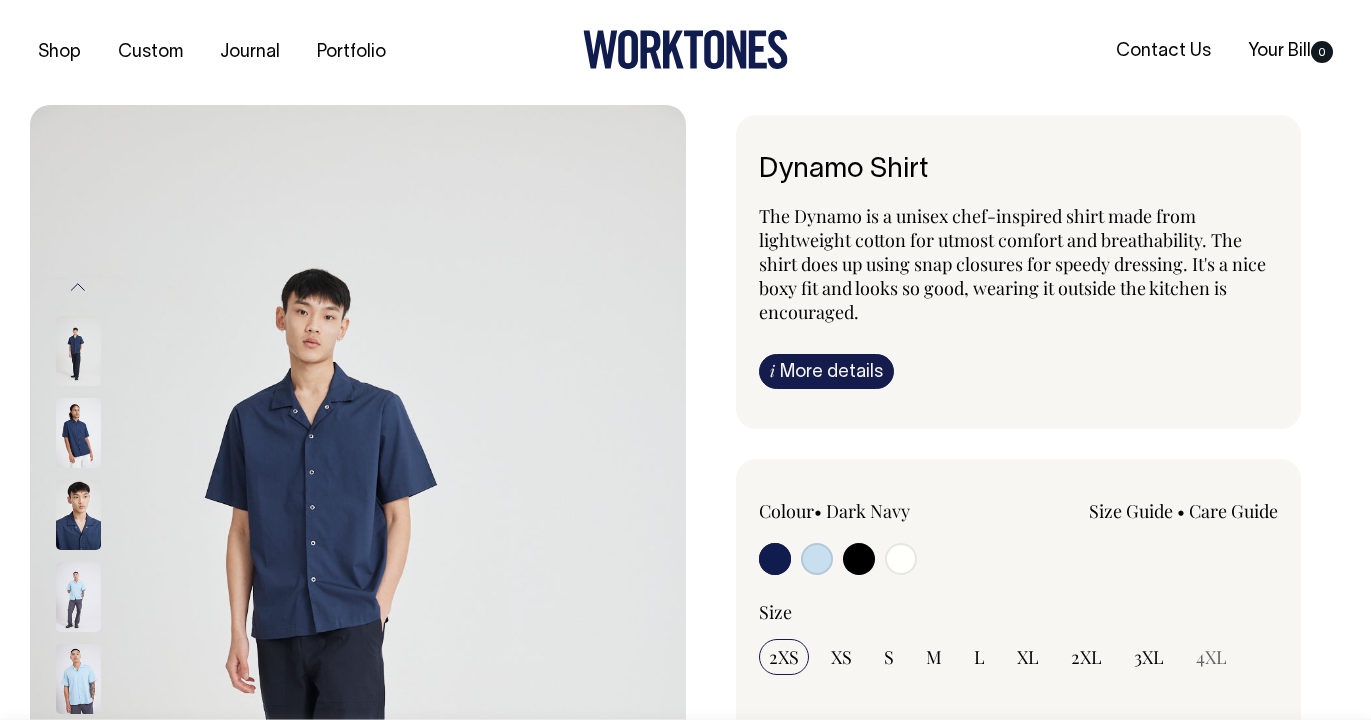 click at bounding box center [78, 597] 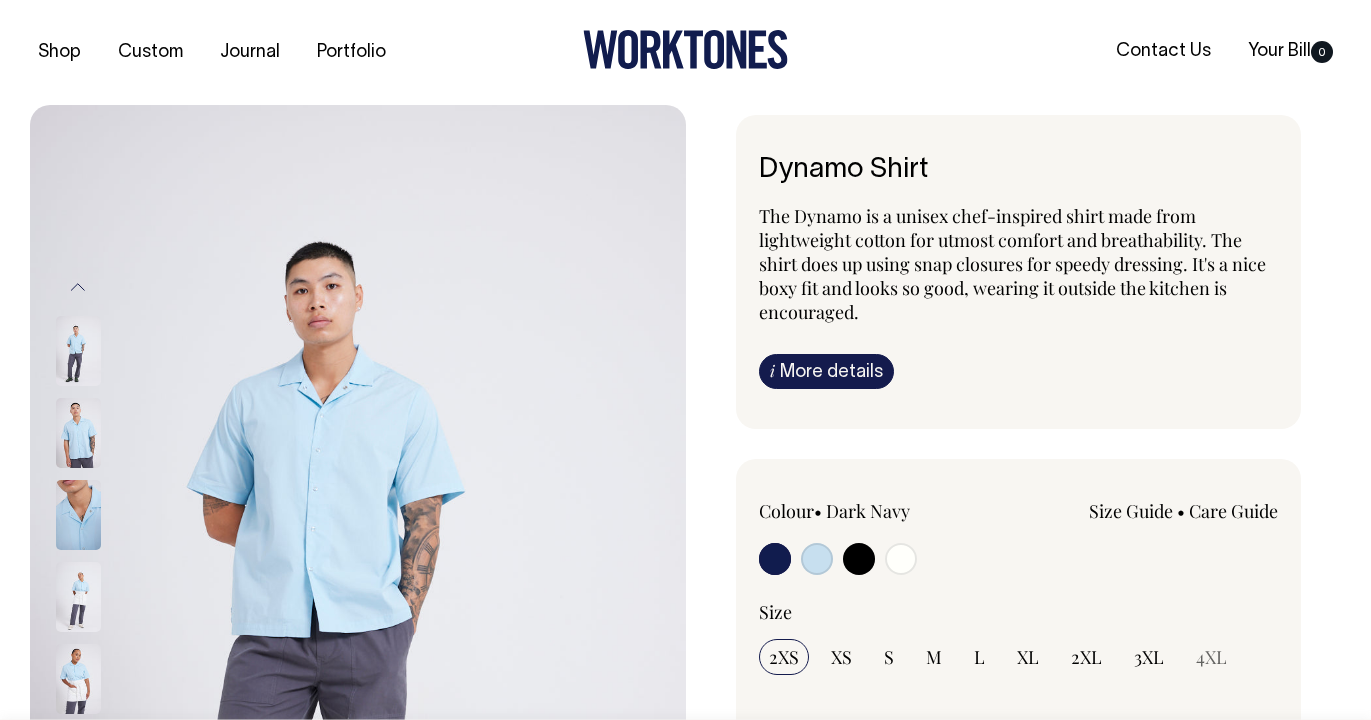 click at bounding box center (78, 597) 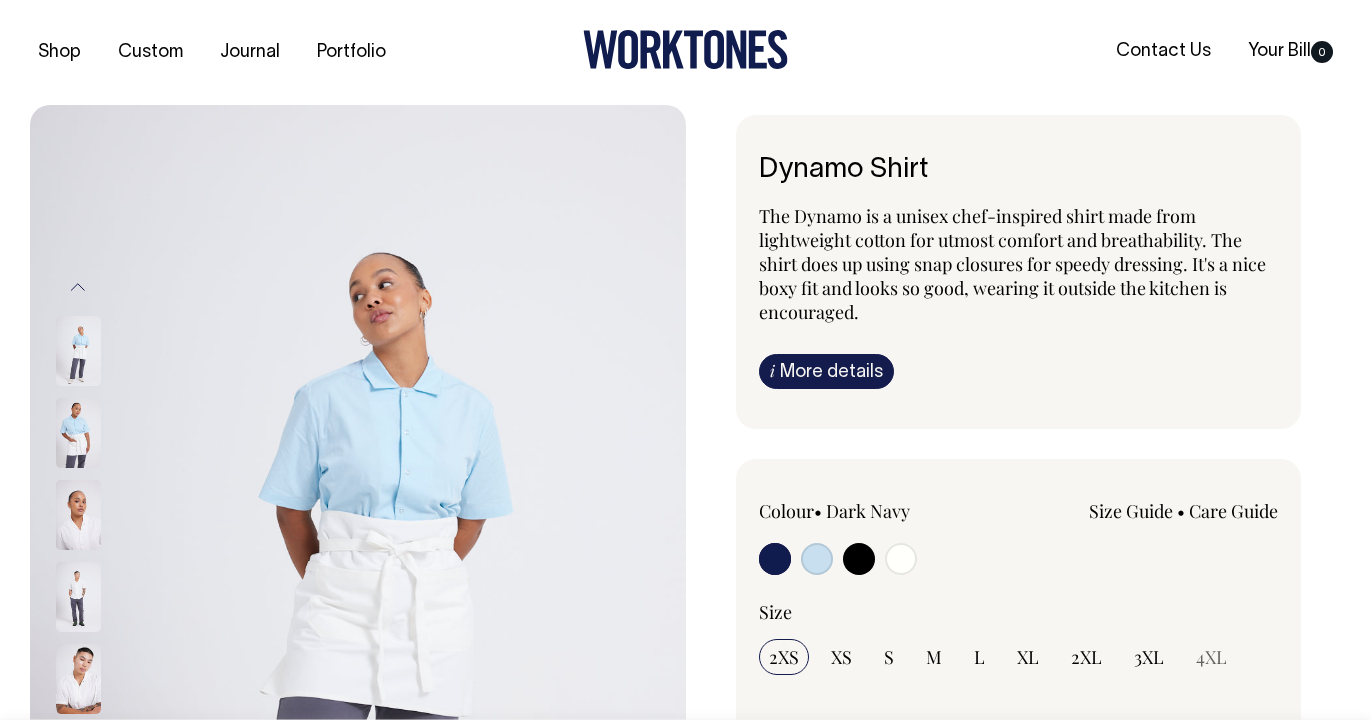 click at bounding box center [78, 679] 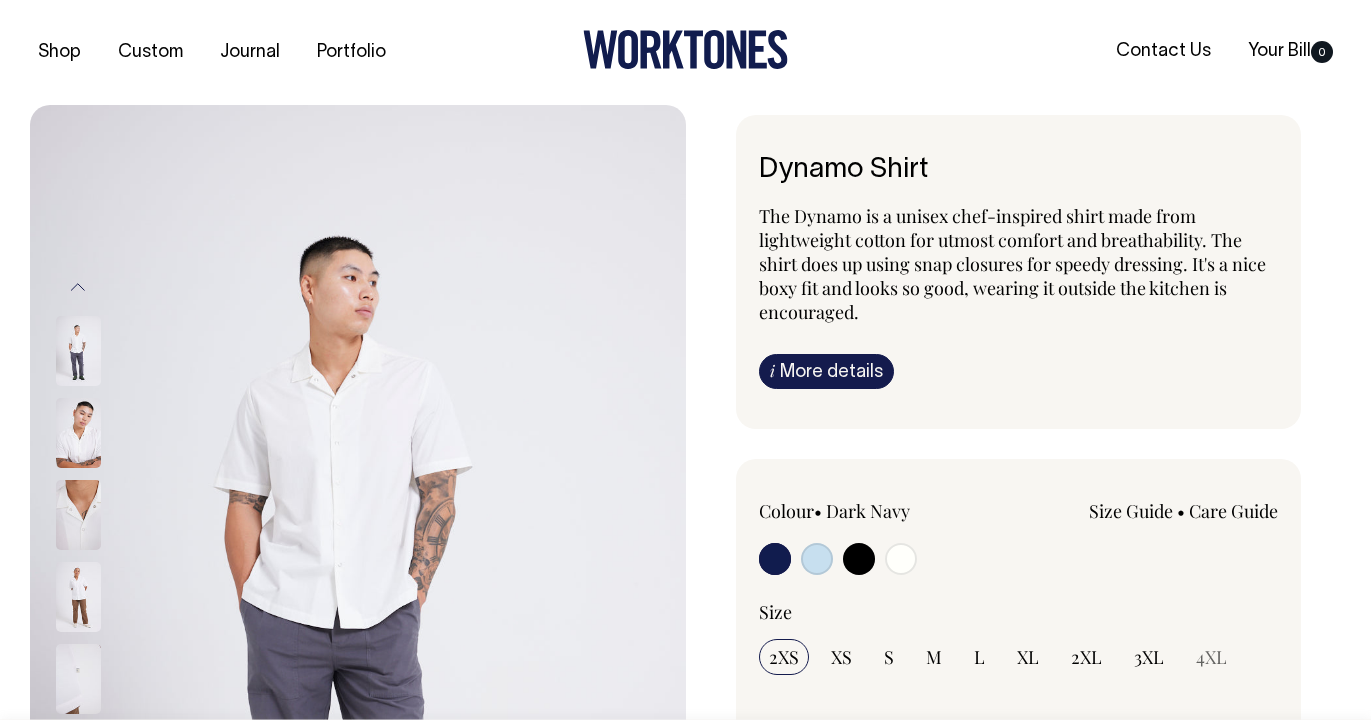 click at bounding box center (78, 597) 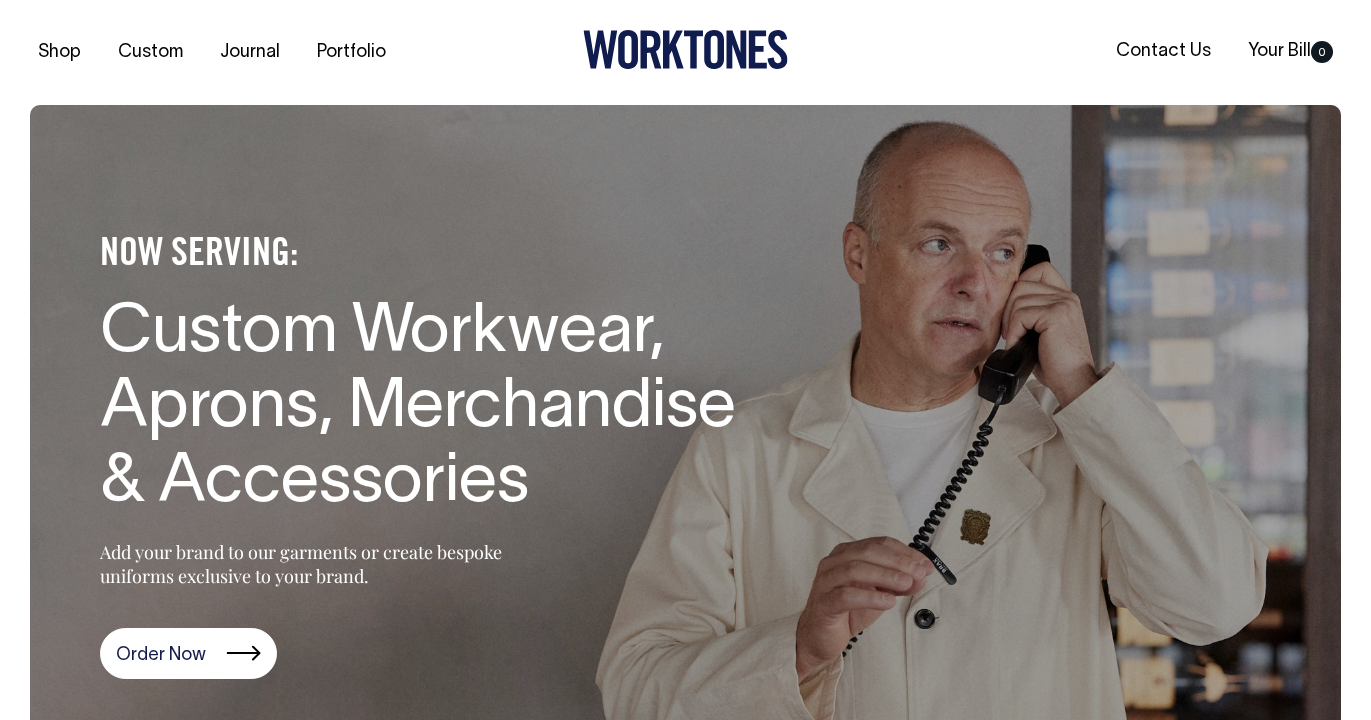 scroll, scrollTop: 388, scrollLeft: 0, axis: vertical 